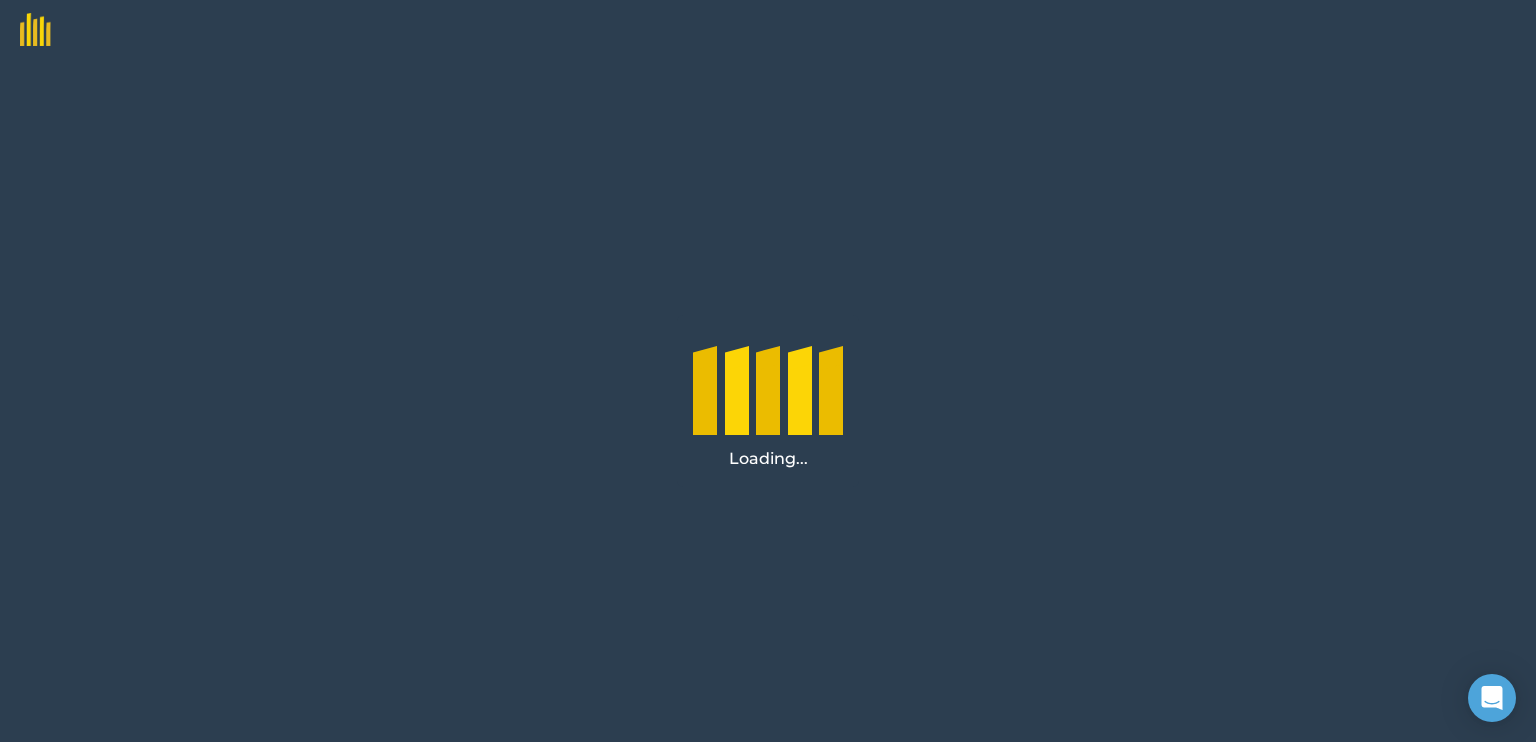 scroll, scrollTop: 0, scrollLeft: 0, axis: both 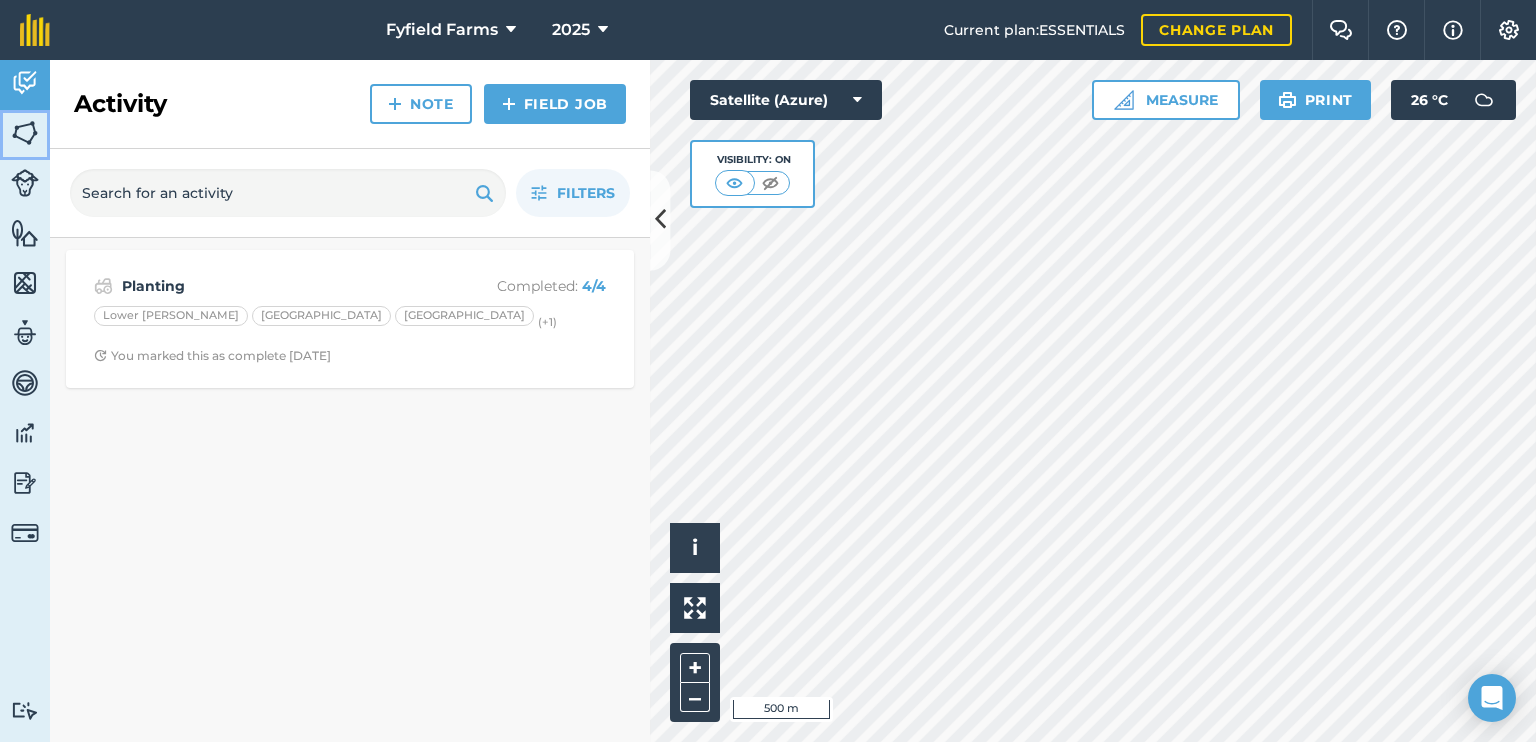click at bounding box center [25, 133] 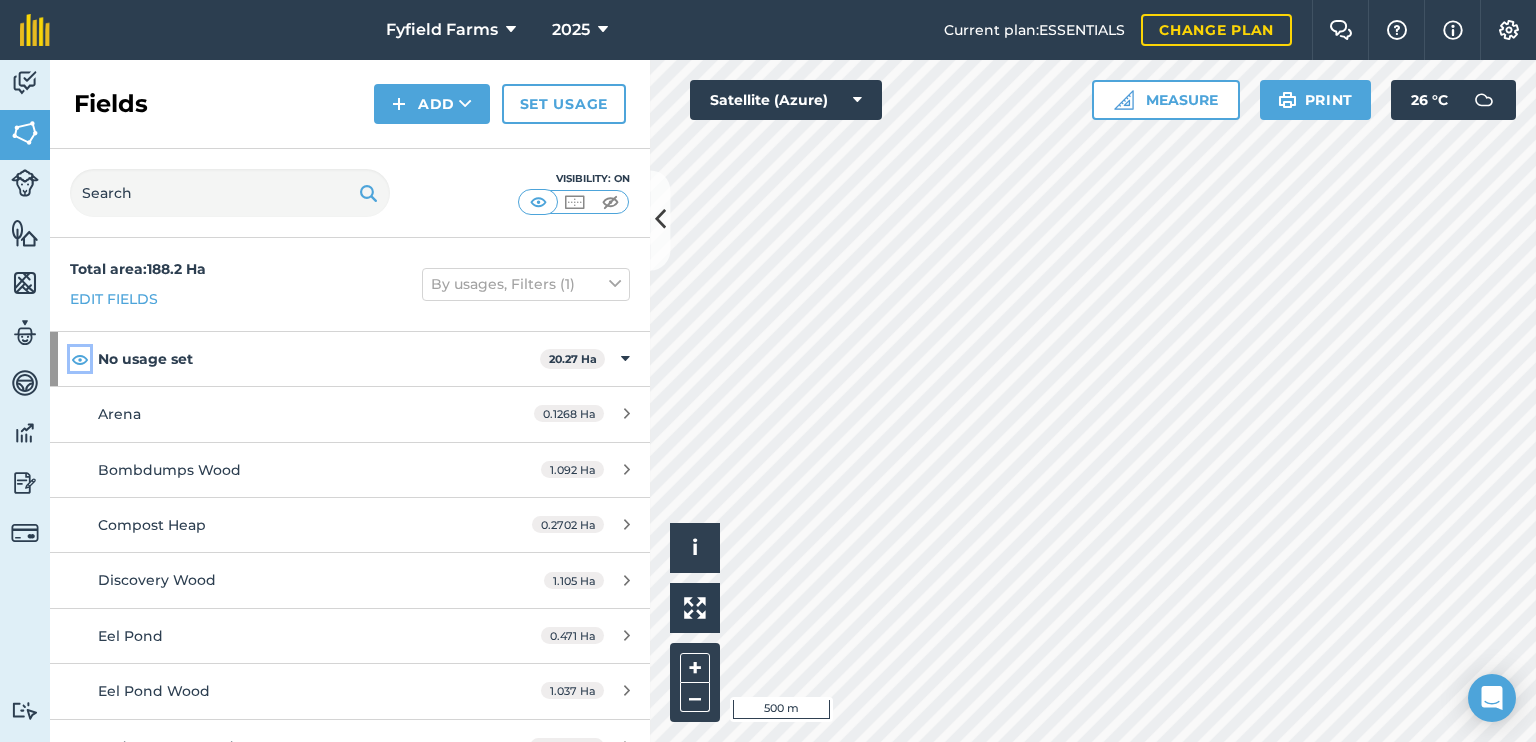 click at bounding box center [80, 359] 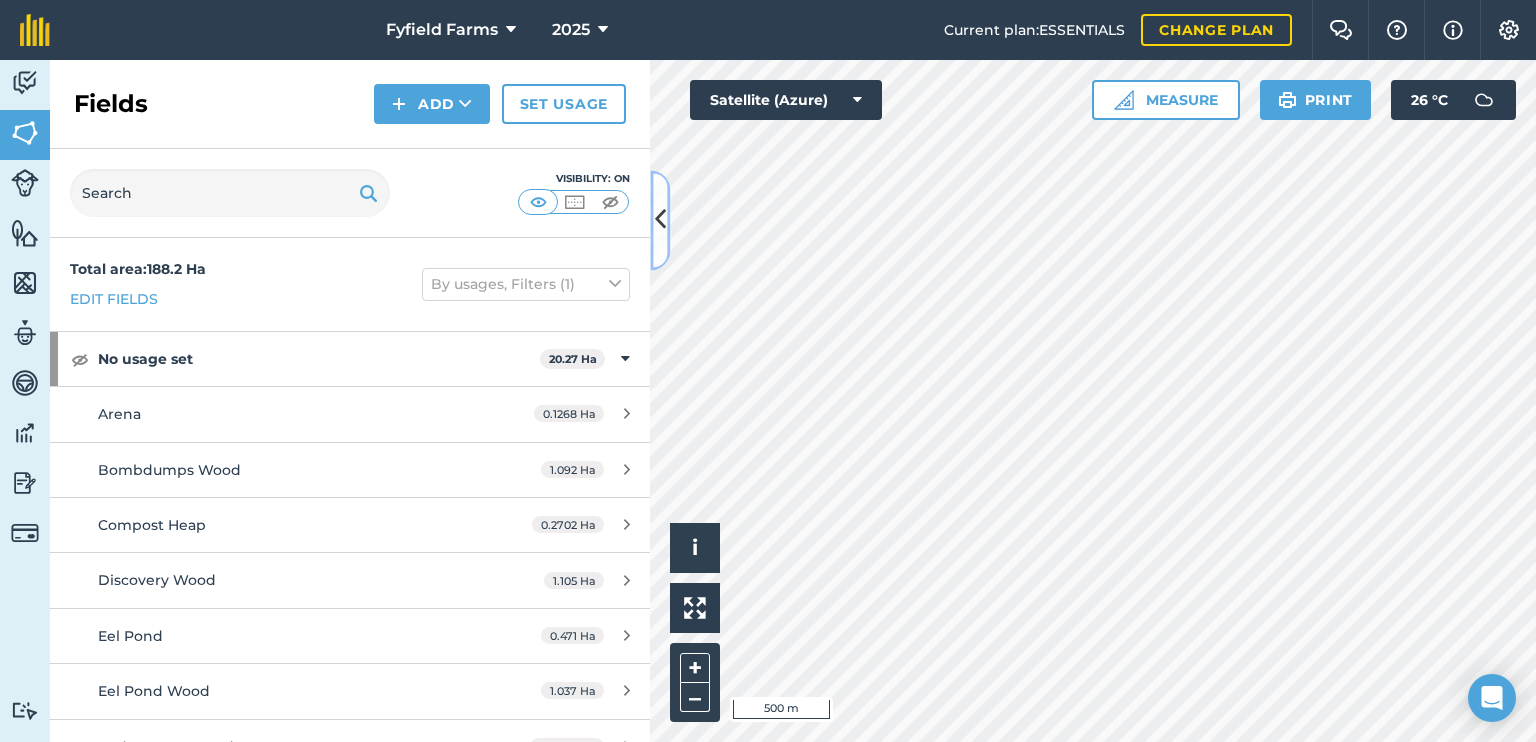 click at bounding box center (660, 220) 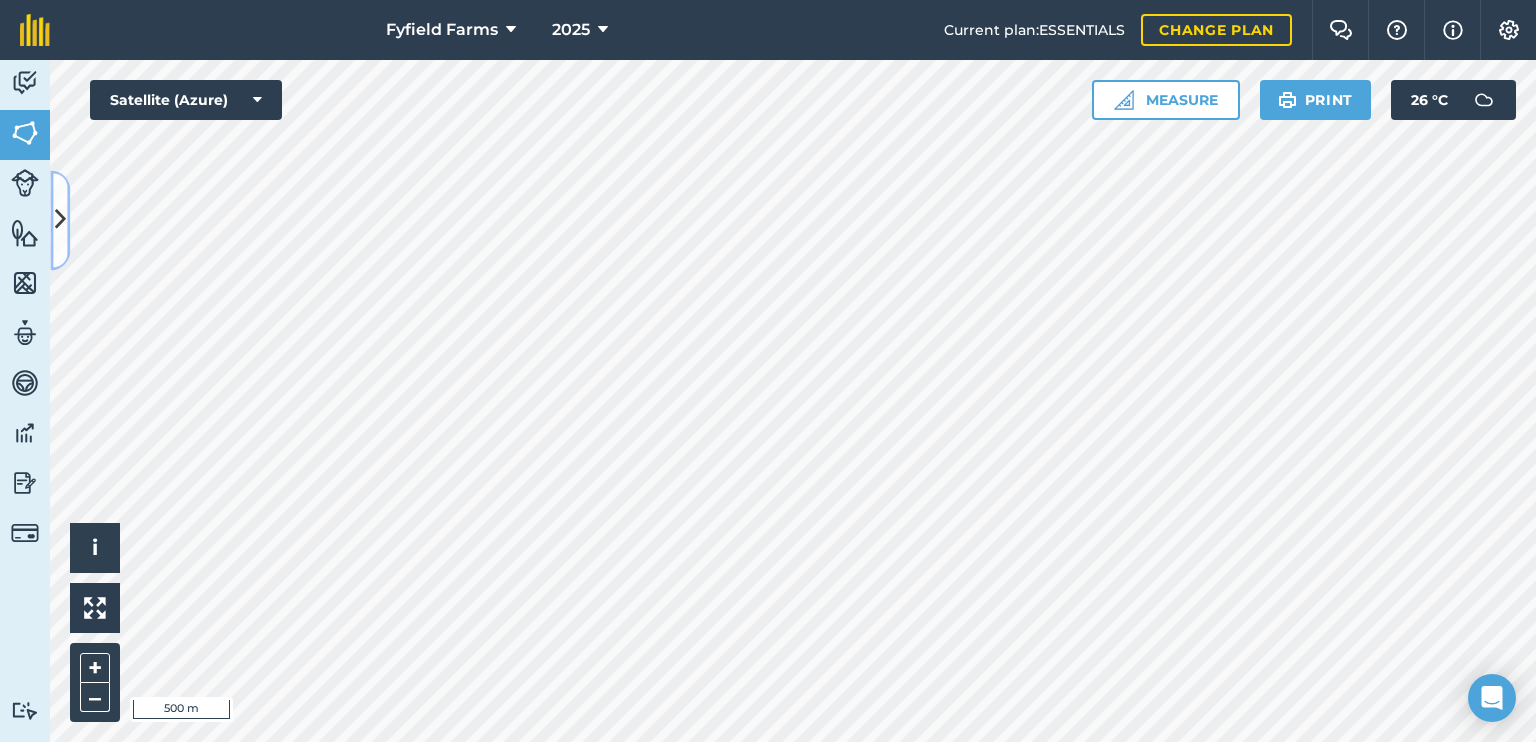 click at bounding box center [60, 220] 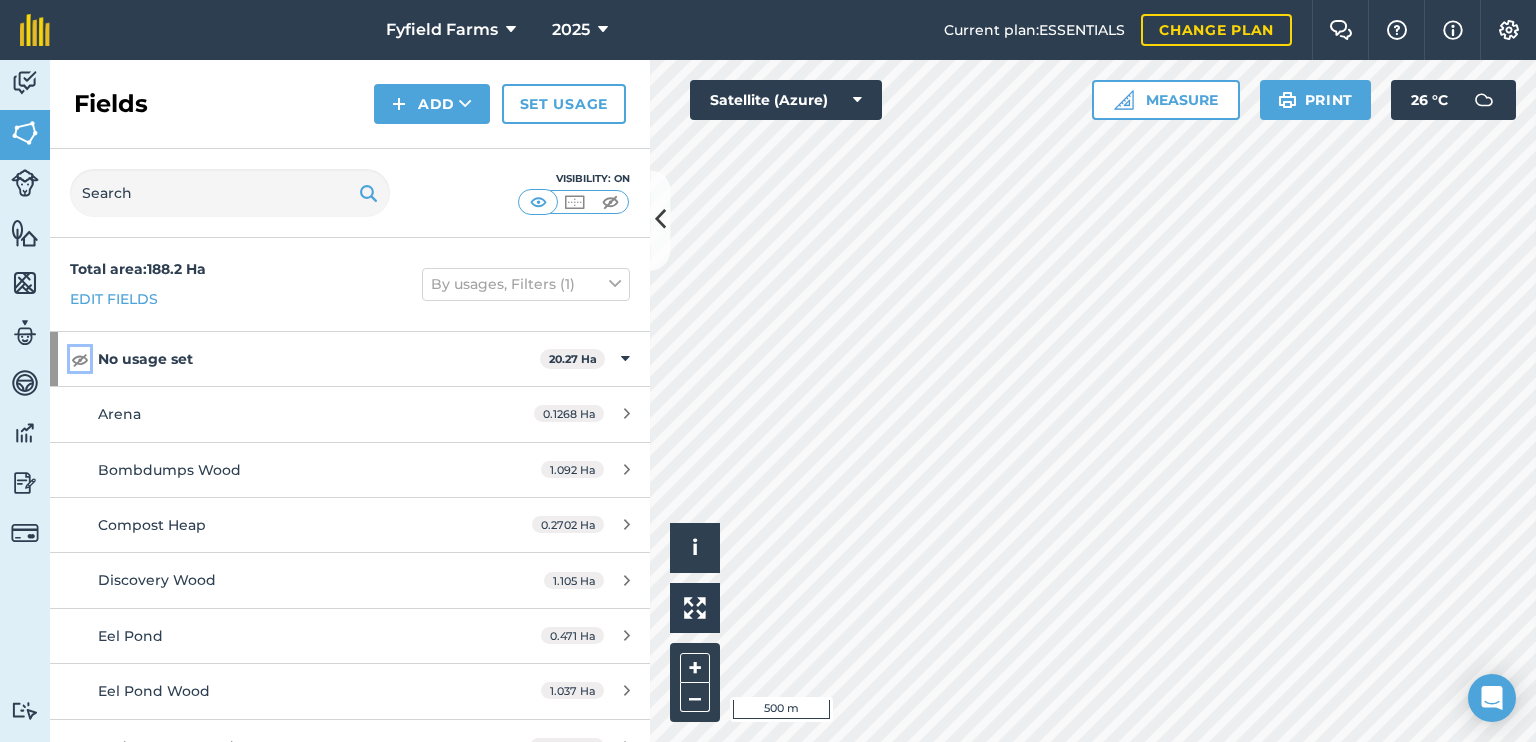 click at bounding box center [80, 359] 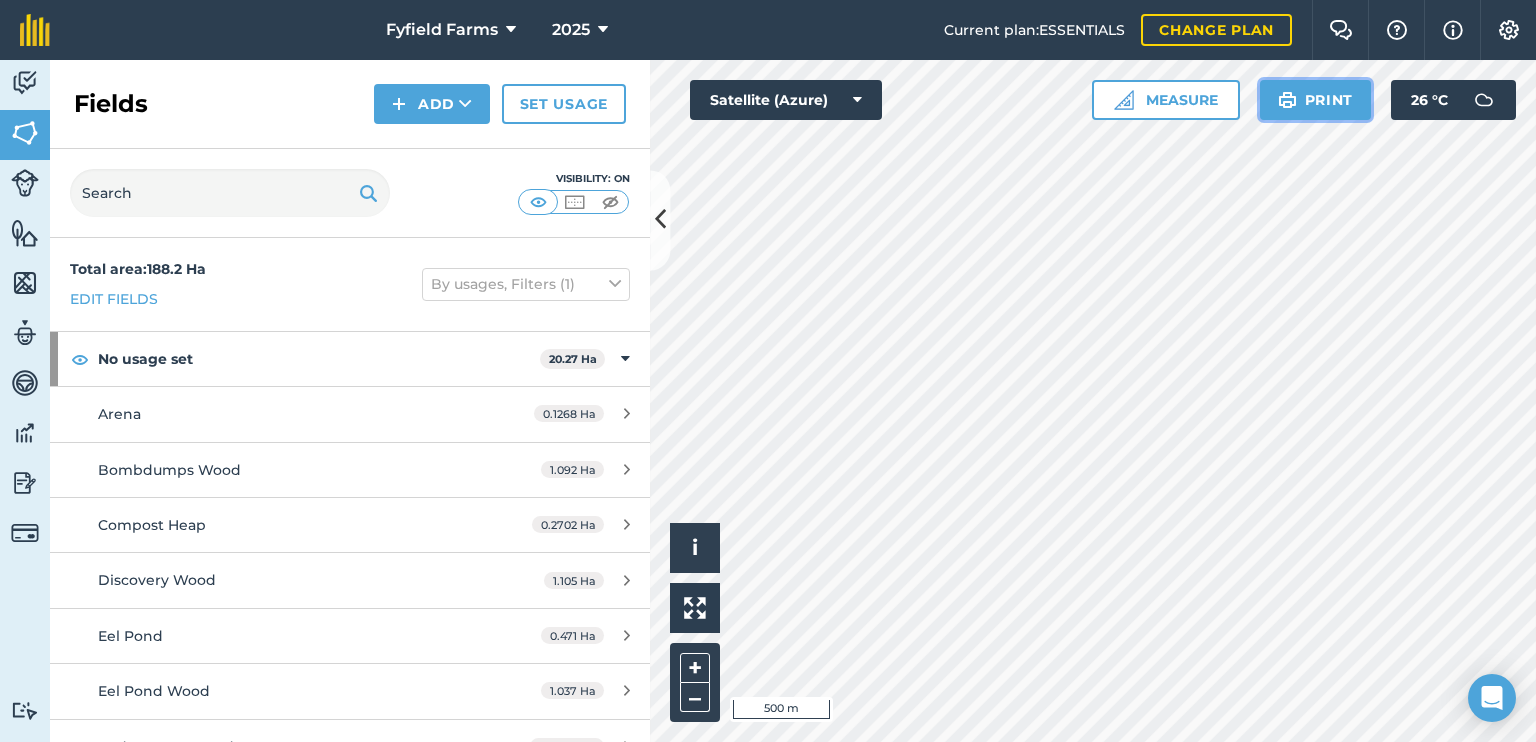 click on "Print" at bounding box center [1316, 100] 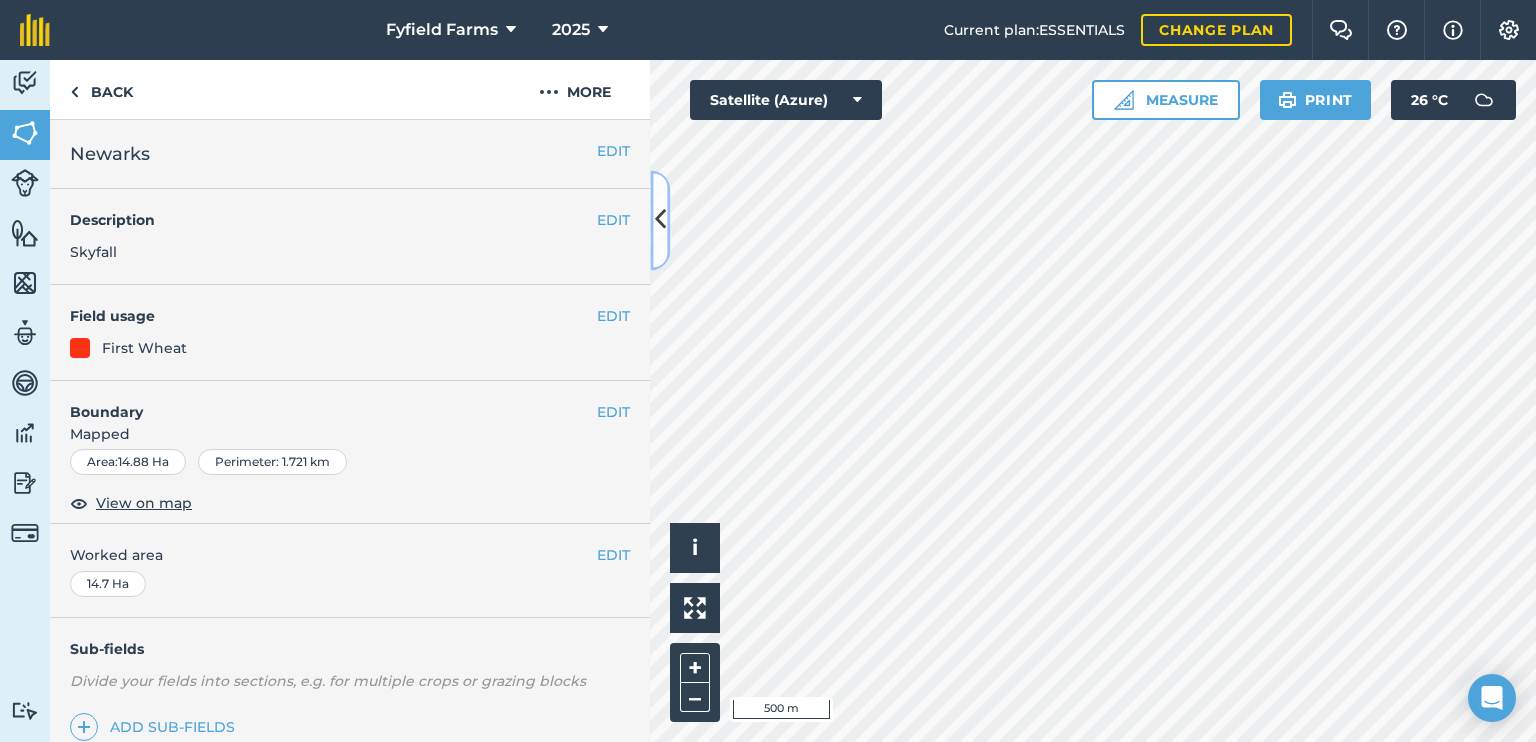 click at bounding box center (660, 220) 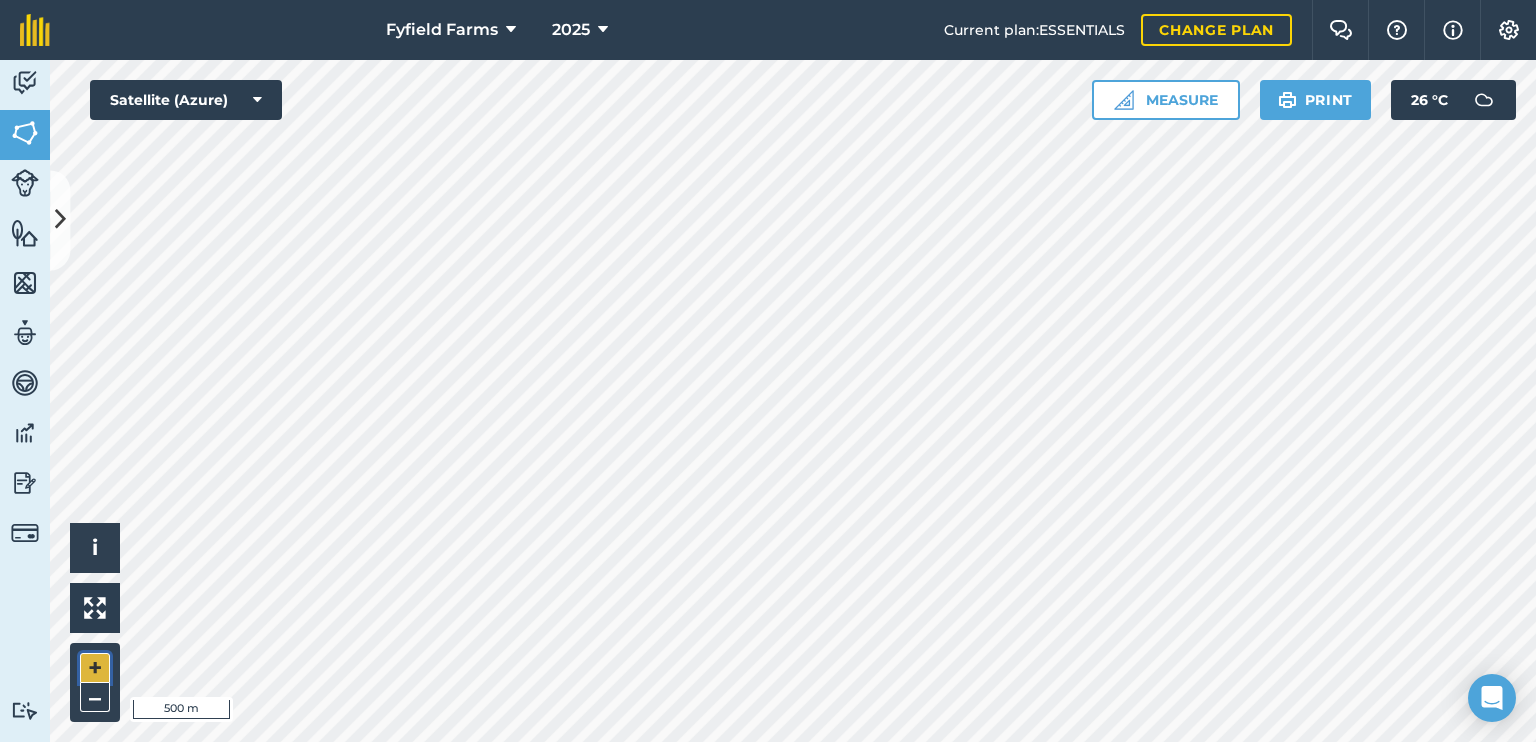 click on "+" at bounding box center (95, 668) 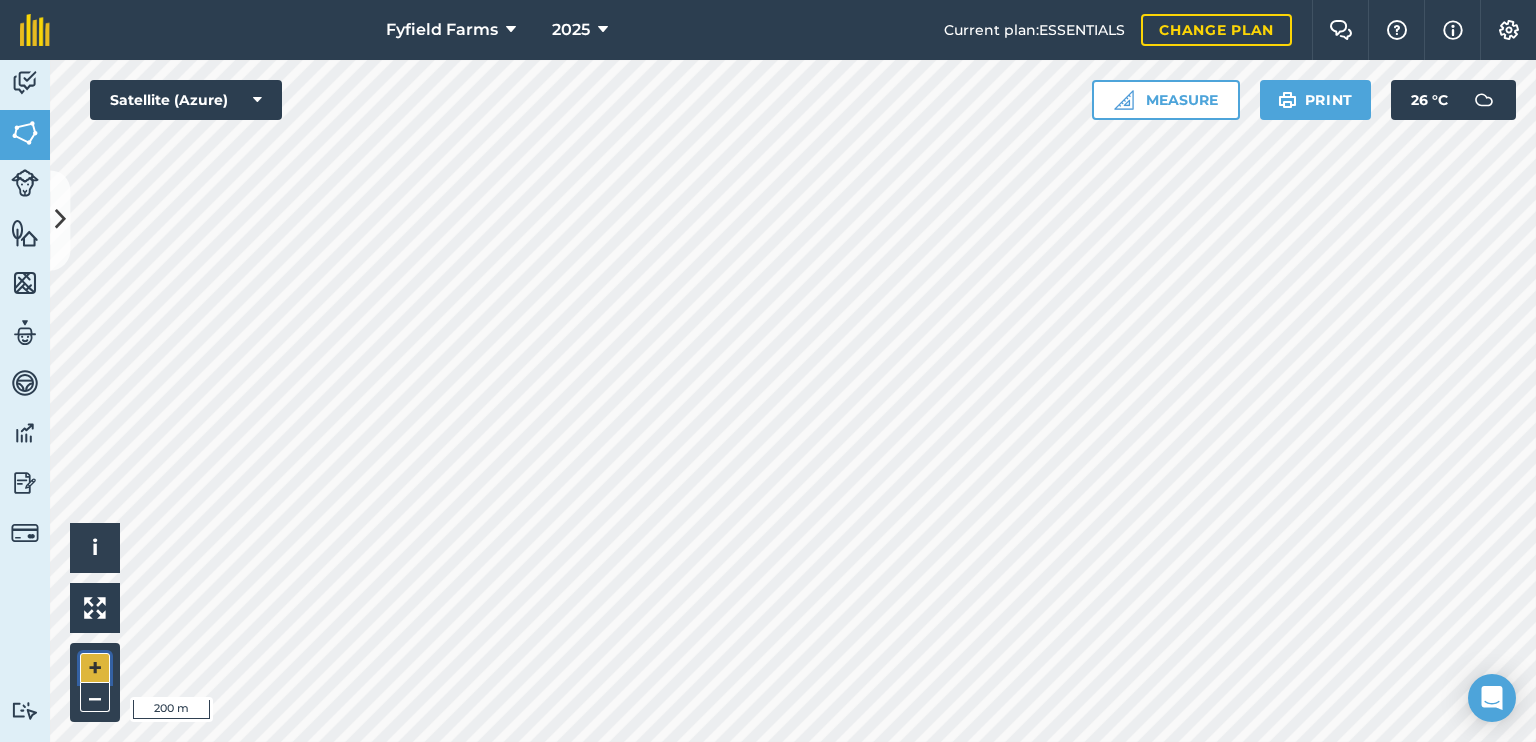 click on "+" at bounding box center [95, 668] 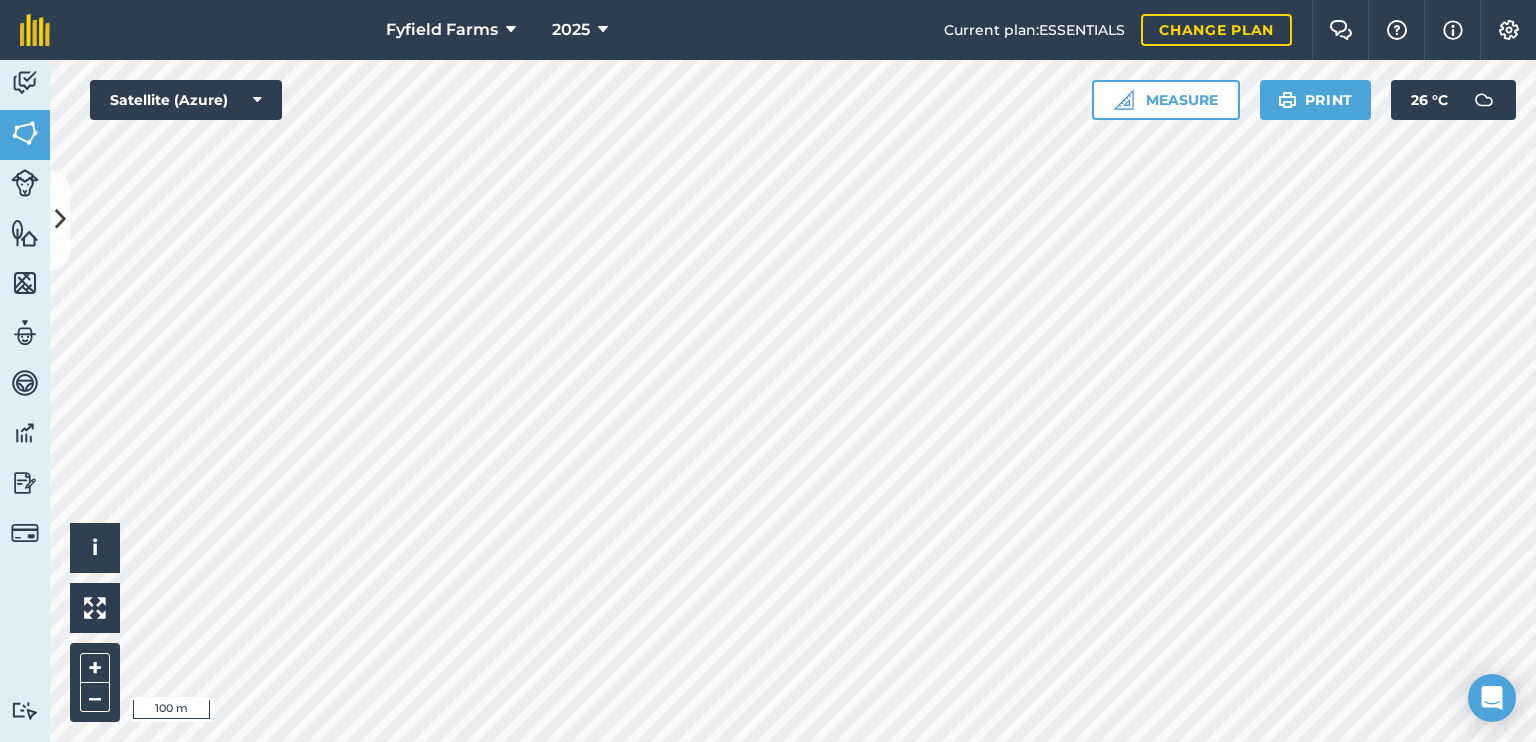 click on "Fyfield Farms 2025 Current plan :  ESSENTIALS   Change plan Farm Chat Help Info Settings Fyfield Farms  -  2025 Reproduced with the permission of  Microsoft Printed on  [DATE] Field usages No usage set Barley First Wheat Grass Oilseed Rape Second Wheat Spring Beans Wood Feature types Barn or Hangar Trees Water Activity Fields Livestock Features Maps Team Vehicles Data Reporting Billing Tutorials Tutorials Fields   Add   Set usage Visibility: On Total area :  188.2   Ha Edit fields By usages, Filters (1) No usage set 20.27   [GEOGRAPHIC_DATA]  0.1268   Ha Bombdumps Wood  1.092   Ha Compost Heap 0.2702   [GEOGRAPHIC_DATA] 1.105   [GEOGRAPHIC_DATA]  0.471   [GEOGRAPHIC_DATA]  1.037   [GEOGRAPHIC_DATA] wood TL57058466 0.8878   Ha Fishing Lake copse 1 TL58060106 0.02821   Ha Fishing Lake copse 2 TL58060306 0.06085   [GEOGRAPHIC_DATA]  TL57059297 0.7935   [GEOGRAPHIC_DATA] area 0.2282   [GEOGRAPHIC_DATA]   [GEOGRAPHIC_DATA] 0.7461   [PERSON_NAME][GEOGRAPHIC_DATA]  0.9384   [GEOGRAPHIC_DATA]" at bounding box center [768, 371] 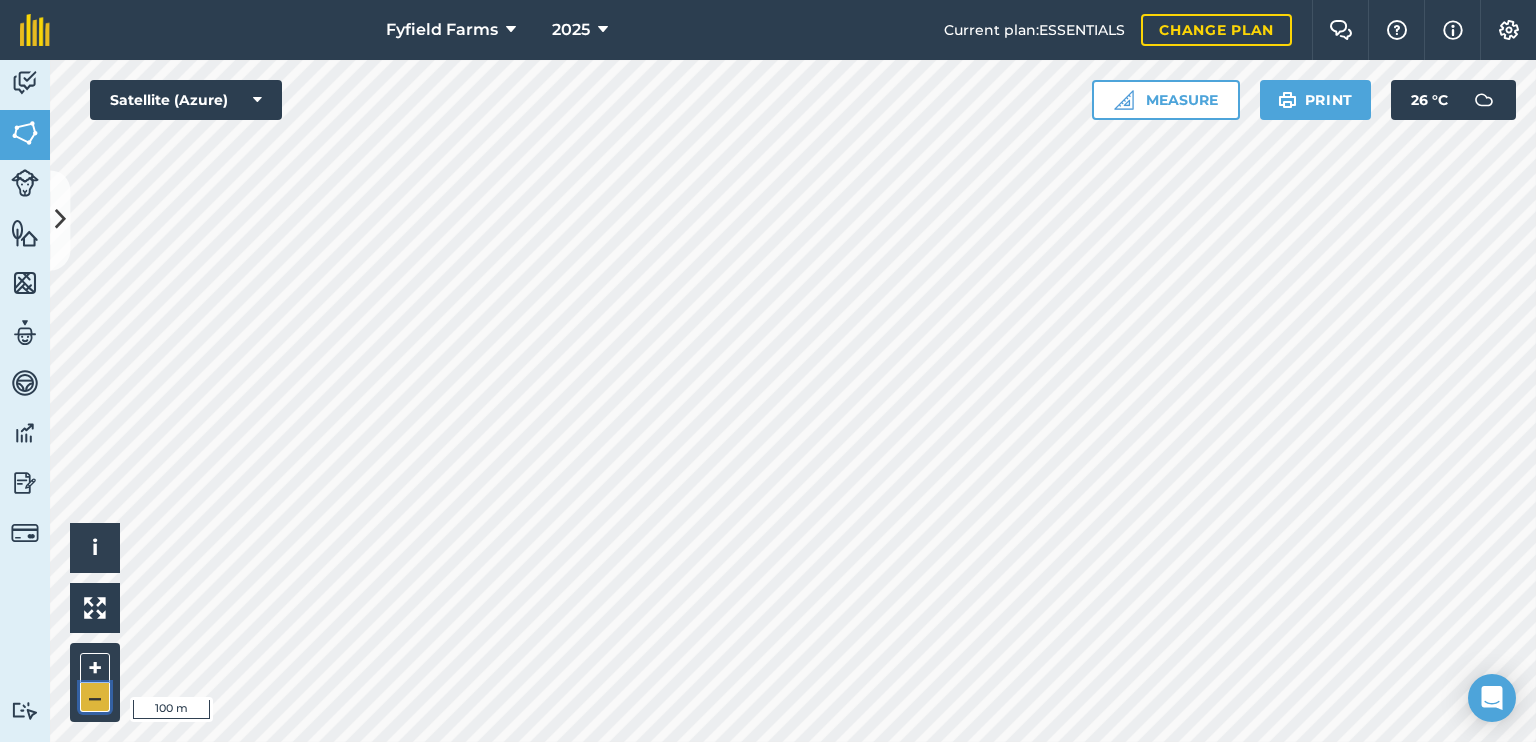 click on "–" at bounding box center (95, 697) 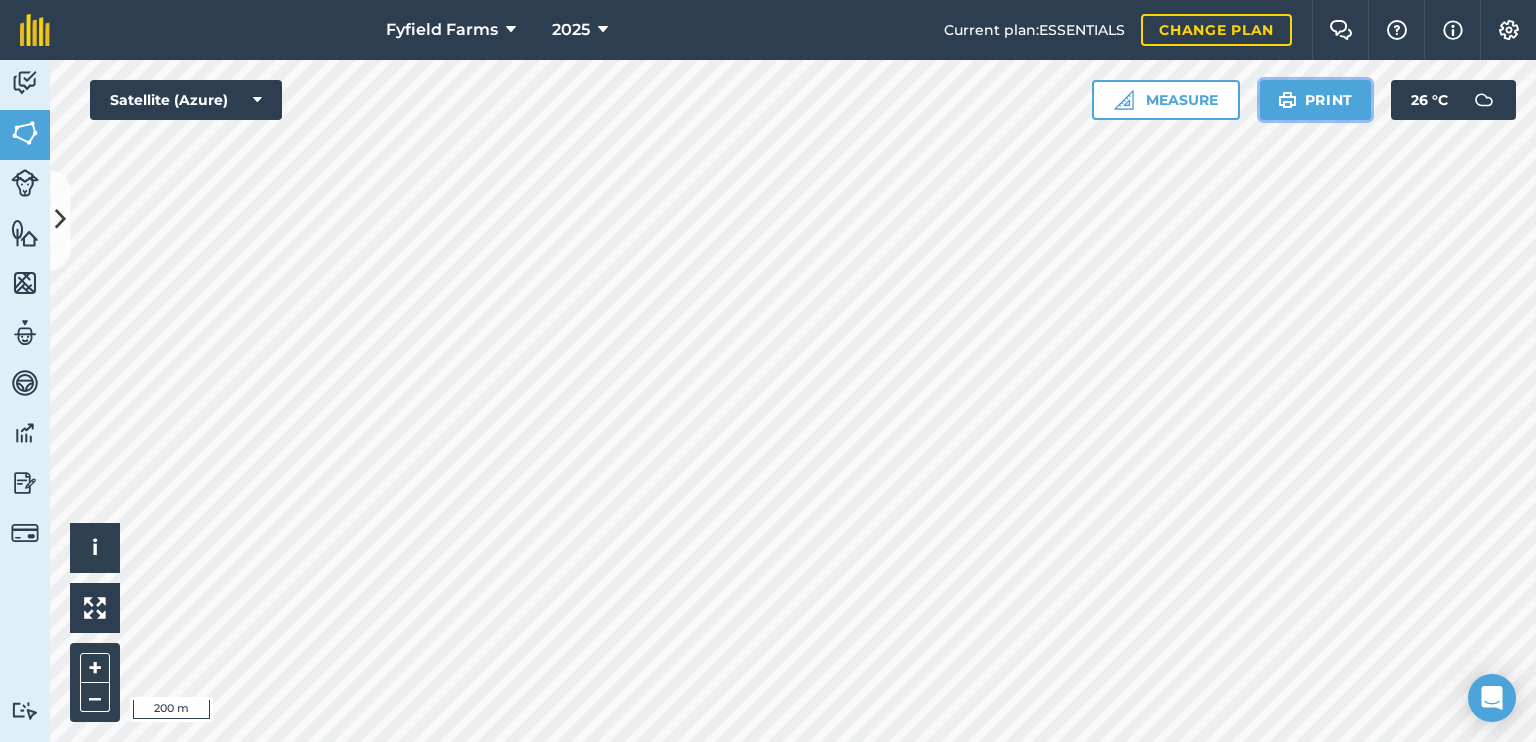 click at bounding box center (1287, 100) 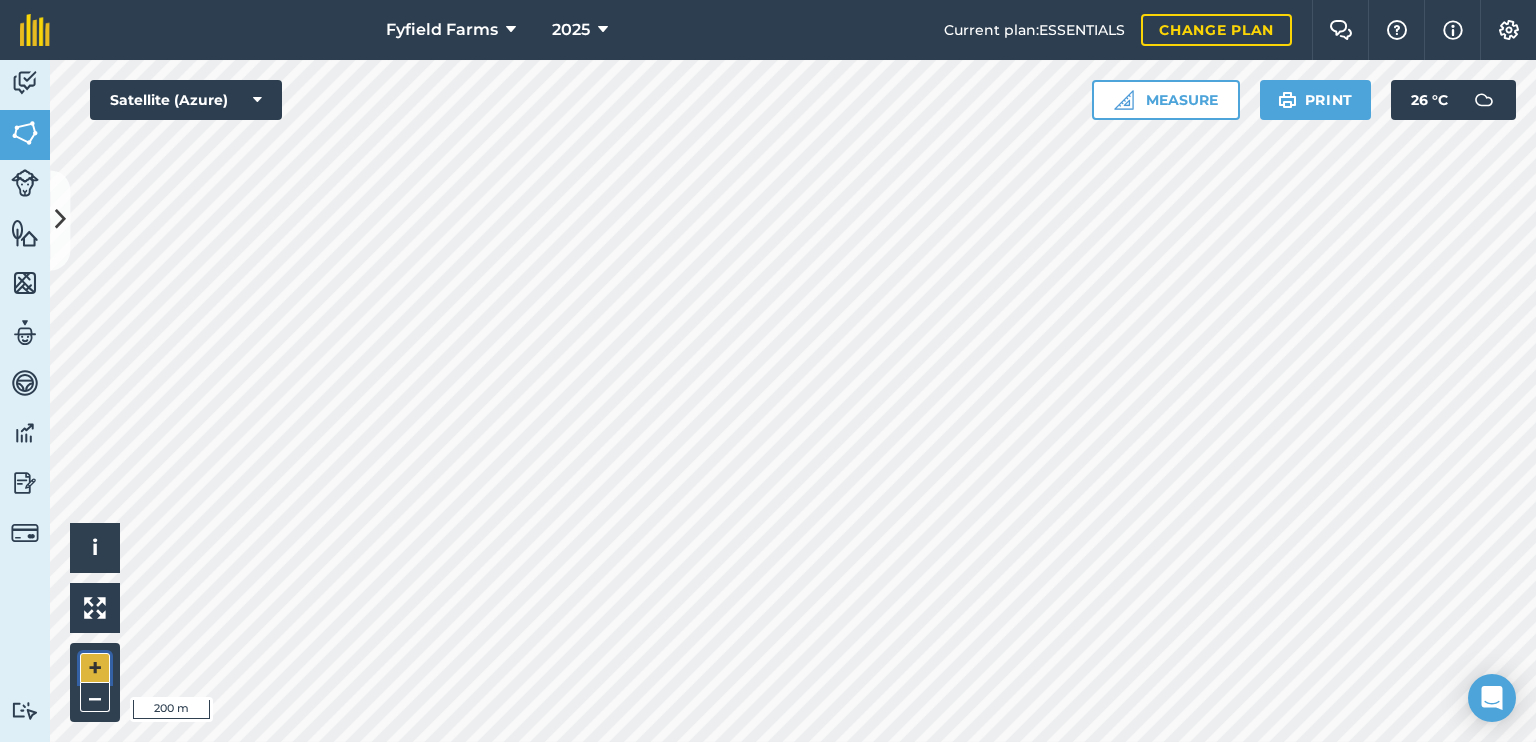 click on "+" at bounding box center [95, 668] 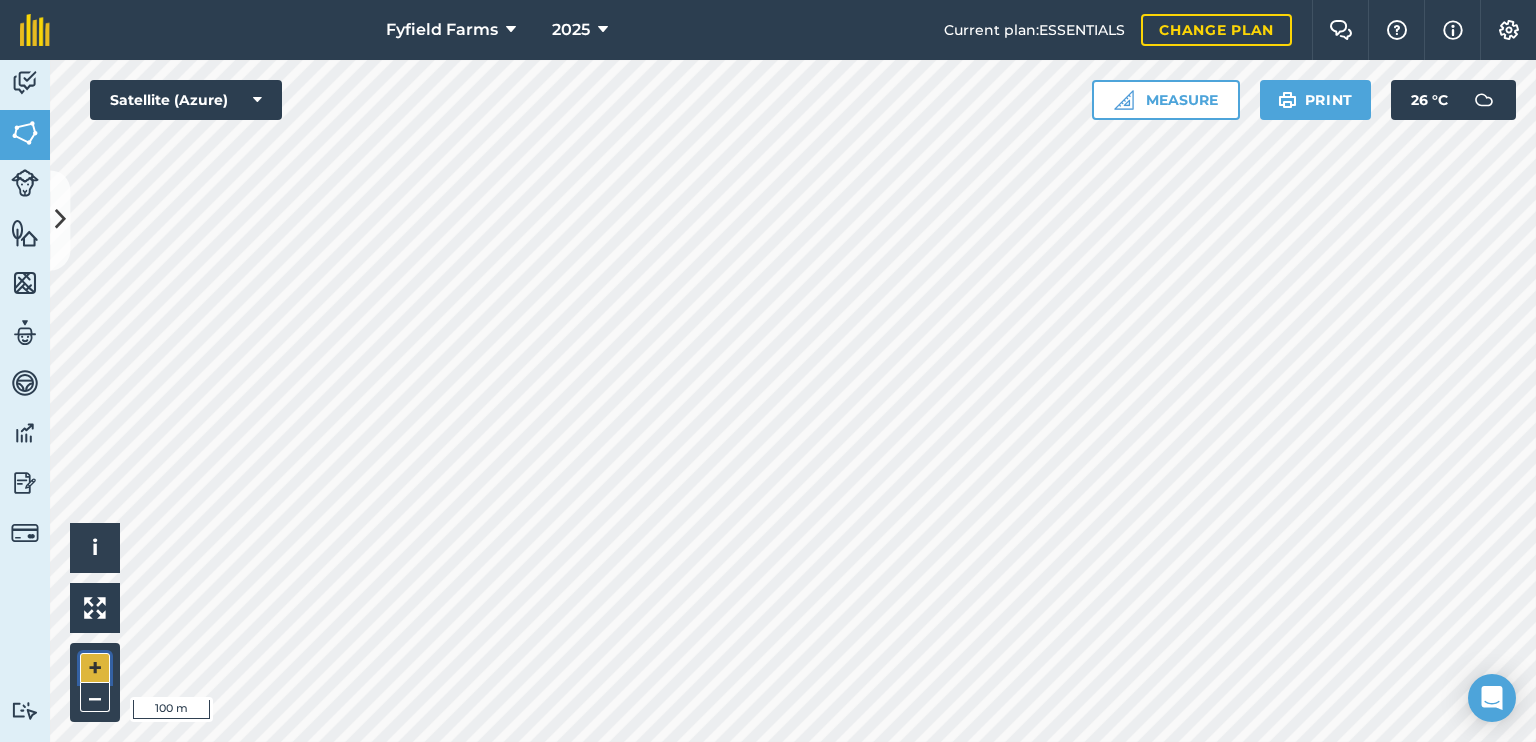 click on "+" at bounding box center (95, 668) 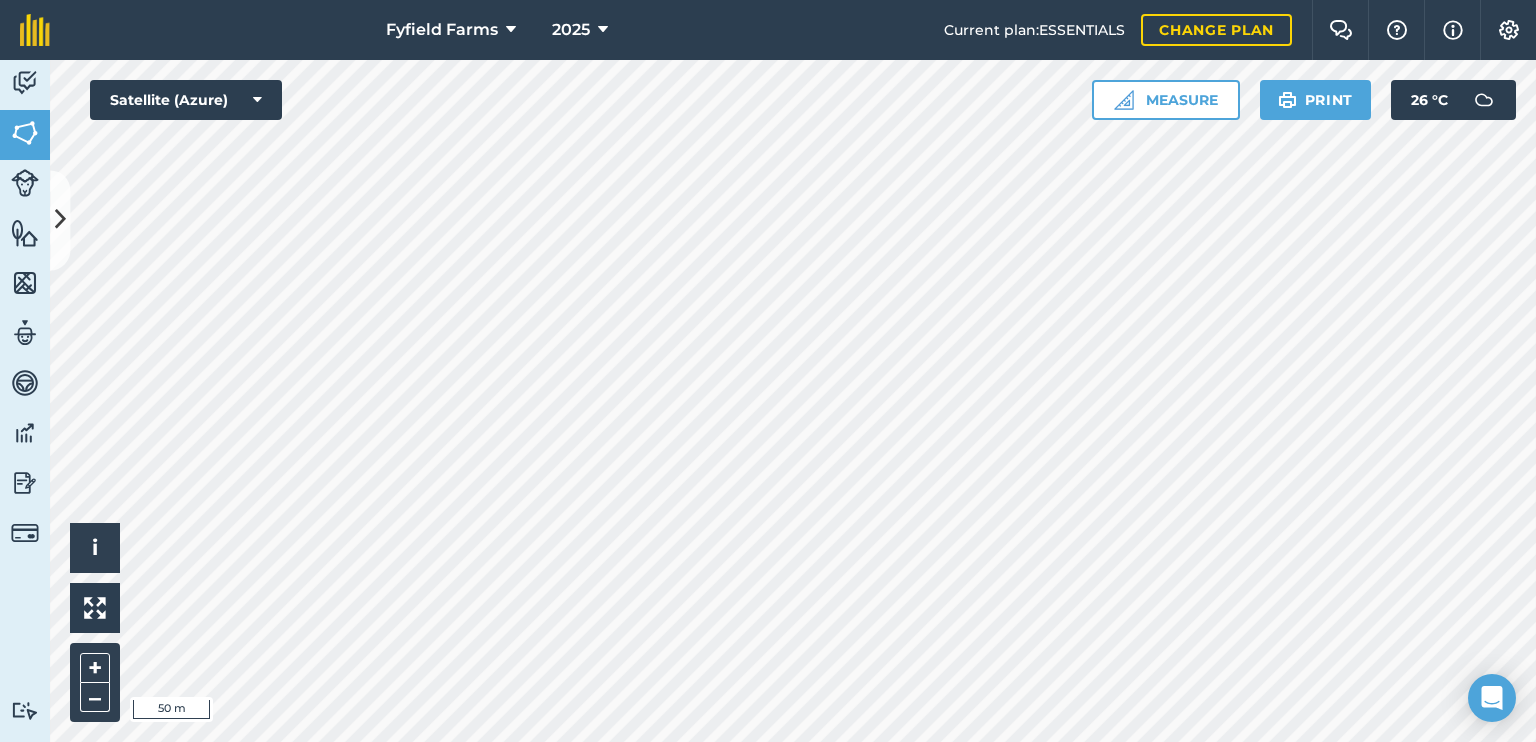 click on "Fyfield Farms 2025 Current plan :  ESSENTIALS   Change plan Farm Chat Help Info Settings Fyfield Farms  -  2025 Reproduced with the permission of  Microsoft Printed on  [DATE] Field usages No usage set Barley First Wheat Grass Oilseed Rape Second Wheat Spring Beans Wood Feature types Barn or Hangar Trees Water Activity Fields Livestock Features Maps Team Vehicles Data Reporting Billing Tutorials Tutorials   Back   More EDIT Shooting Ground EDIT Description Add extra information about your field EDIT Field usage Not set EDIT Boundary   Mapped Area :  0.4135   Ha Perimeter :   292.7   m   View on map EDIT Worked area 0.4135   Ha Sub-fields   Divide your fields into sections, e.g. for multiple crops or grazing blocks   Add sub-fields Add field job Add note   Field Health To-Do Field History Reports There are no outstanding tasks for this field. Hello i © 2025 TomTom, Microsoft 50 m + – Satellite (Azure) Measure Print 26   ° C" at bounding box center [768, 371] 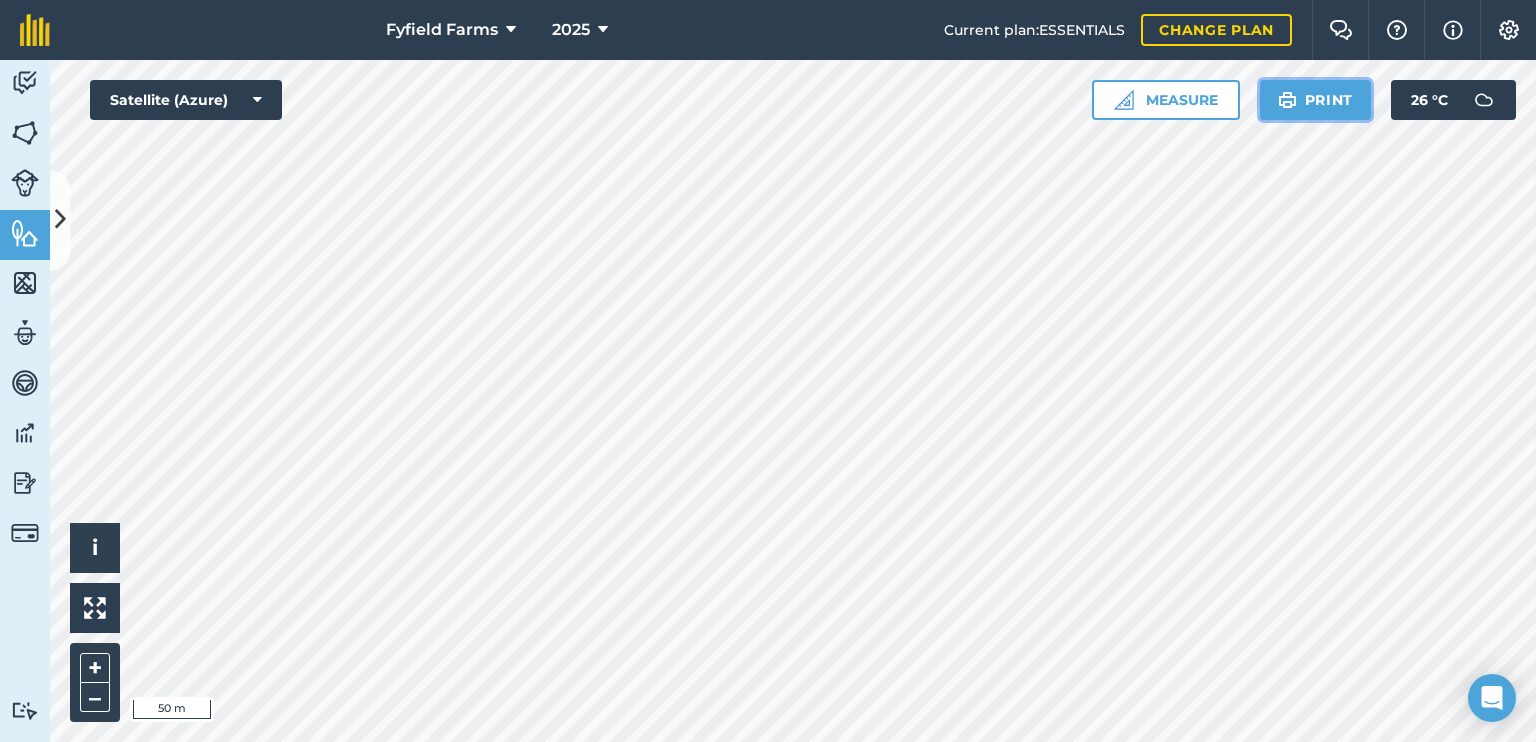 click at bounding box center [1287, 100] 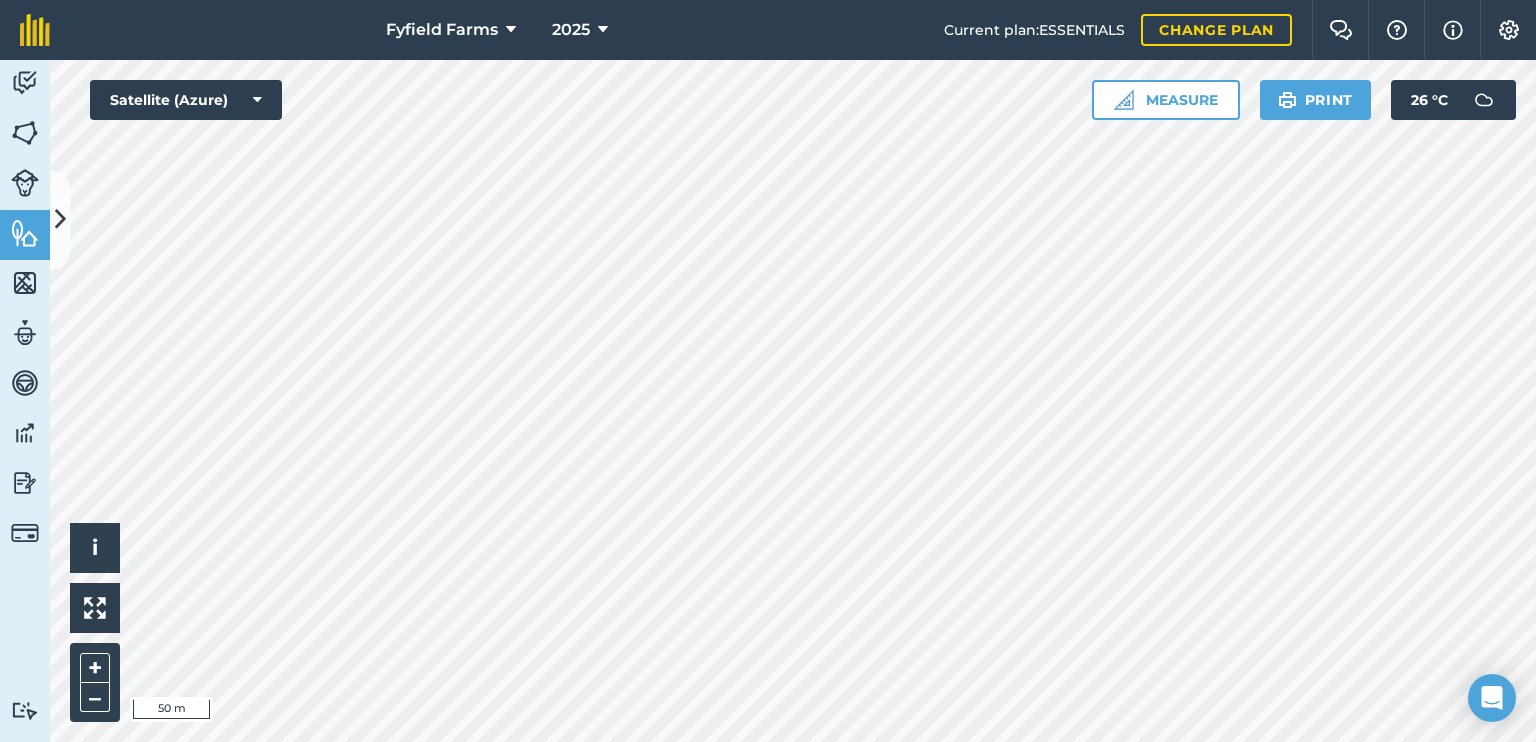 click on "Fyfield Farms 2025 Current plan :  ESSENTIALS   Change plan Farm Chat Help Info Settings Fyfield Farms  -  2025 Reproduced with the permission of  Microsoft Printed on  [DATE] Field usages No usage set Barley First Wheat Grass Oilseed Rape Second Wheat Spring Beans Wood Feature types Barn or Hangar Trees Water Activity Fields Livestock Features Maps Team Vehicles Data Reporting Billing Tutorials Tutorials Features   New feature Visibility: On List only features visible on the map Barn or Hangar 0.1659   Ha Grain Barn 0.06683   Ha Grain store 0.03084   Ha T1 0.04044   Ha T2 0.02775   Ha Water 1.943   [GEOGRAPHIC_DATA] 0.1472   Ha Fishing Lake 0.9643   Ha [PERSON_NAME]'s 0.8319   Ha Hello i © 2025 TomTom, Microsoft 50 m + – Satellite (Azure) Measure Print 26   ° C" at bounding box center [768, 371] 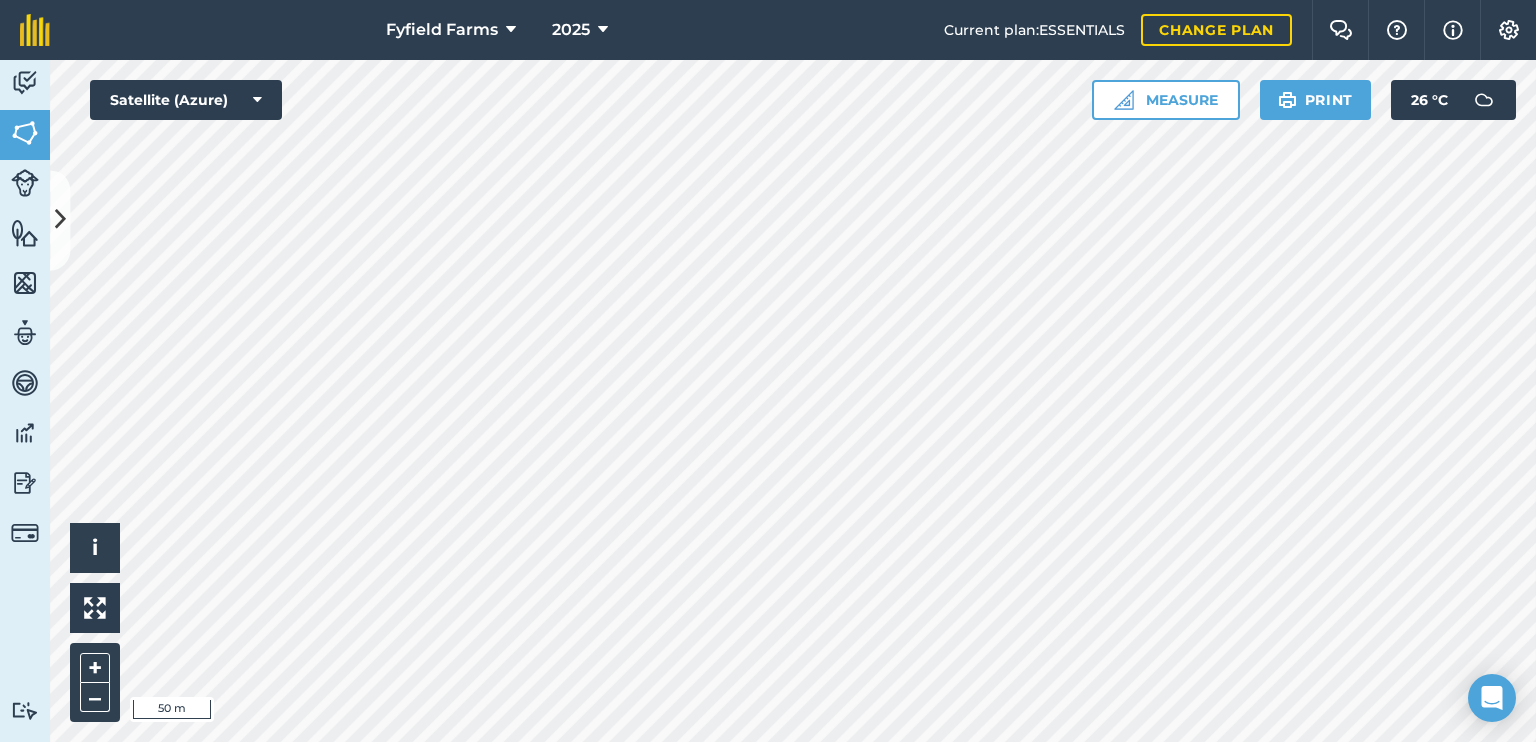click on "Fyfield Farms 2025 Current plan :  ESSENTIALS   Change plan Farm Chat Help Info Settings Fyfield Farms  -  2025 Reproduced with the permission of  Microsoft Printed on  [DATE] Field usages No usage set Barley First Wheat Grass Oilseed Rape Second Wheat Spring Beans Wood Feature types Barn or Hangar Trees Water Activity Fields Livestock Features Maps Team Vehicles Data Reporting Billing Tutorials Tutorials   Back   More EDIT Grange cowbyre EDIT Description Add extra information about your field EDIT Field usage Not set EDIT Boundary   Mapped Area :  0.7461   Ha Perimeter :   379.4   m   View on map EDIT Worked area 0.7461   Ha Sub-fields   Divide your fields into sections, e.g. for multiple crops or grazing blocks   Add sub-fields Add field job Add note   Field Health To-Do Field History Reports There are no outstanding tasks for this field. Hello i © 2025 TomTom, Microsoft 50 m + – Satellite (Azure) Measure Print 26   ° C" at bounding box center (768, 371) 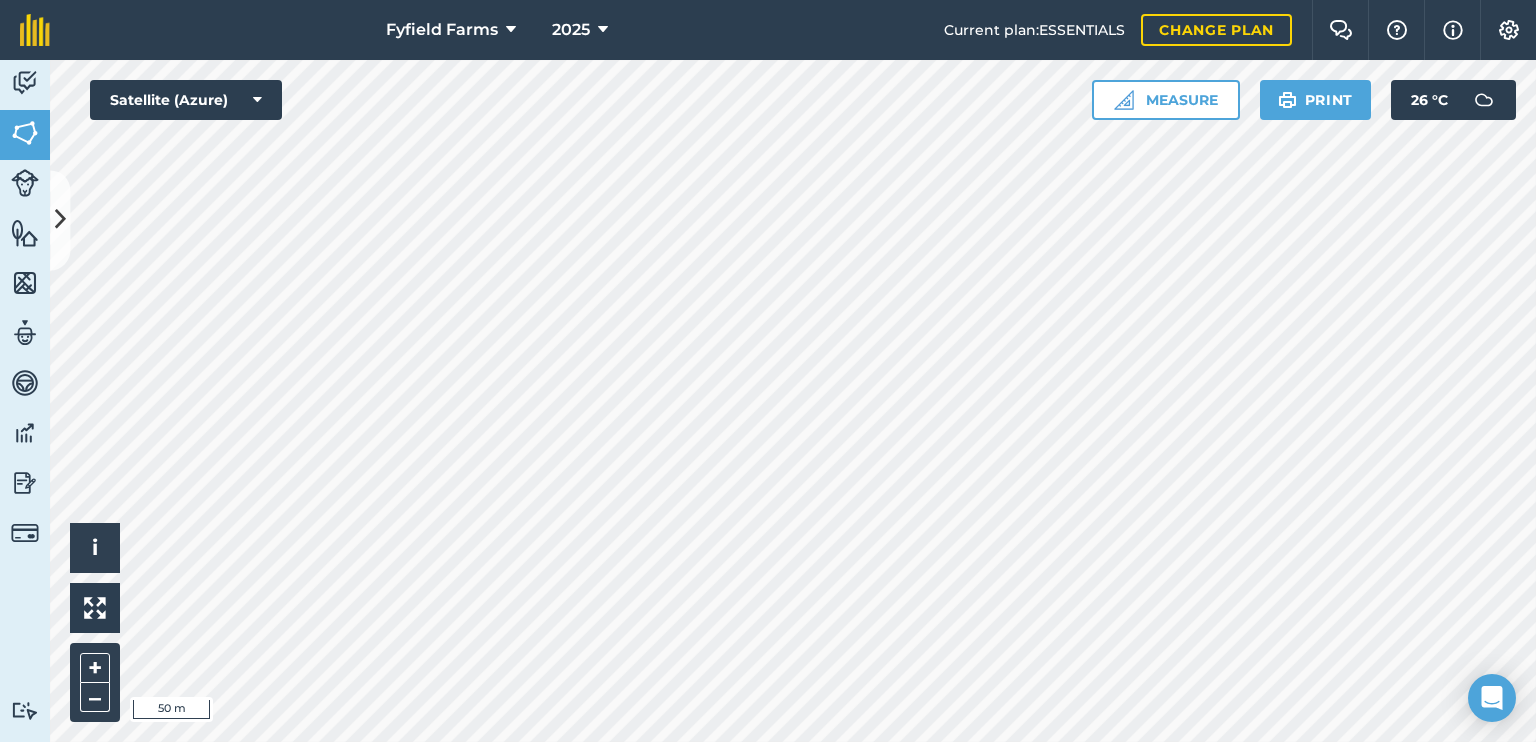 click on "Fyfield Farms 2025 Current plan :  ESSENTIALS   Change plan Farm Chat Help Info Settings Fyfield Farms  -  2025 Reproduced with the permission of  Microsoft Printed on  [DATE] Field usages No usage set Barley First Wheat Grass Oilseed Rape Second Wheat Spring Beans Wood Feature types Barn or Hangar Trees Water Activity Fields Livestock Features Maps Team Vehicles Data Reporting Billing Tutorials Tutorials   Back   More EDIT Hangars and Wood EDIT Description Add extra information about your field EDIT Field usage Not set EDIT Boundary   Mapped Area :  2.648   Ha Perimeter :   849.8   m   View on map EDIT Worked area 2.648   Ha Sub-fields   Divide your fields into sections, e.g. for multiple crops or grazing blocks   Add sub-fields Add field job Add note   Field Health To-Do Field History Reports There are no outstanding tasks for this field. Hello i © 2025 TomTom, Microsoft 50 m + – Satellite (Azure) Measure Print 26   ° C" at bounding box center [768, 371] 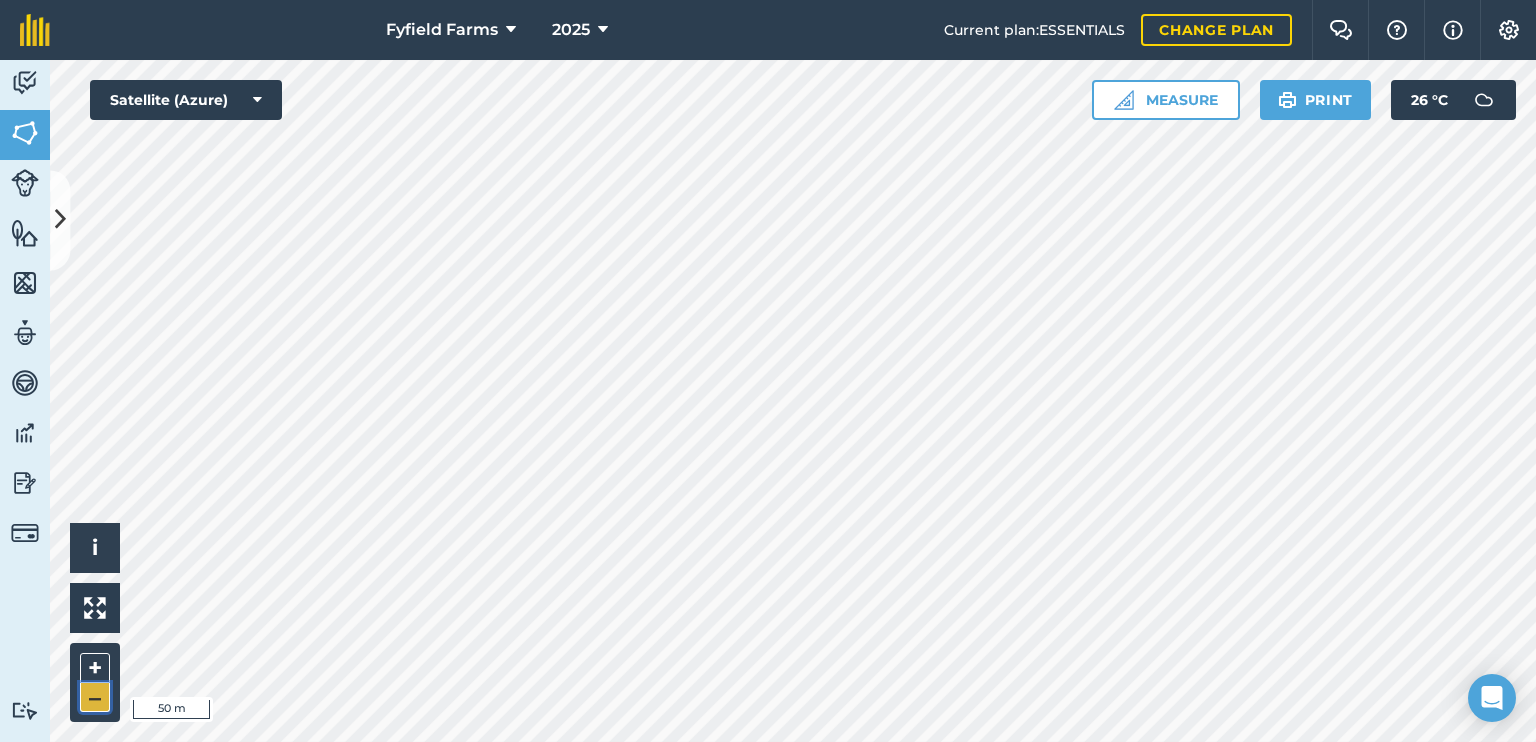 click on "–" at bounding box center (95, 697) 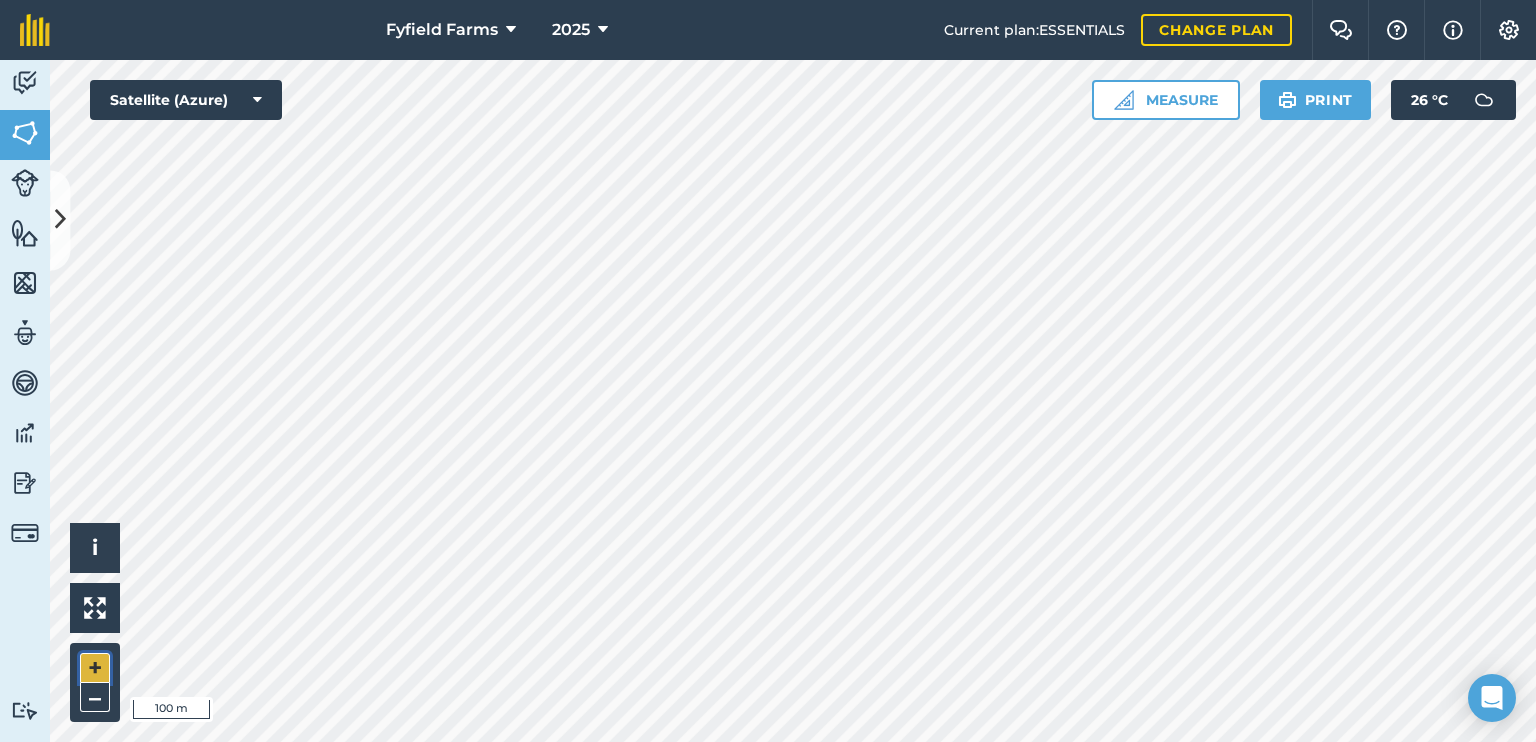 click on "+" at bounding box center [95, 668] 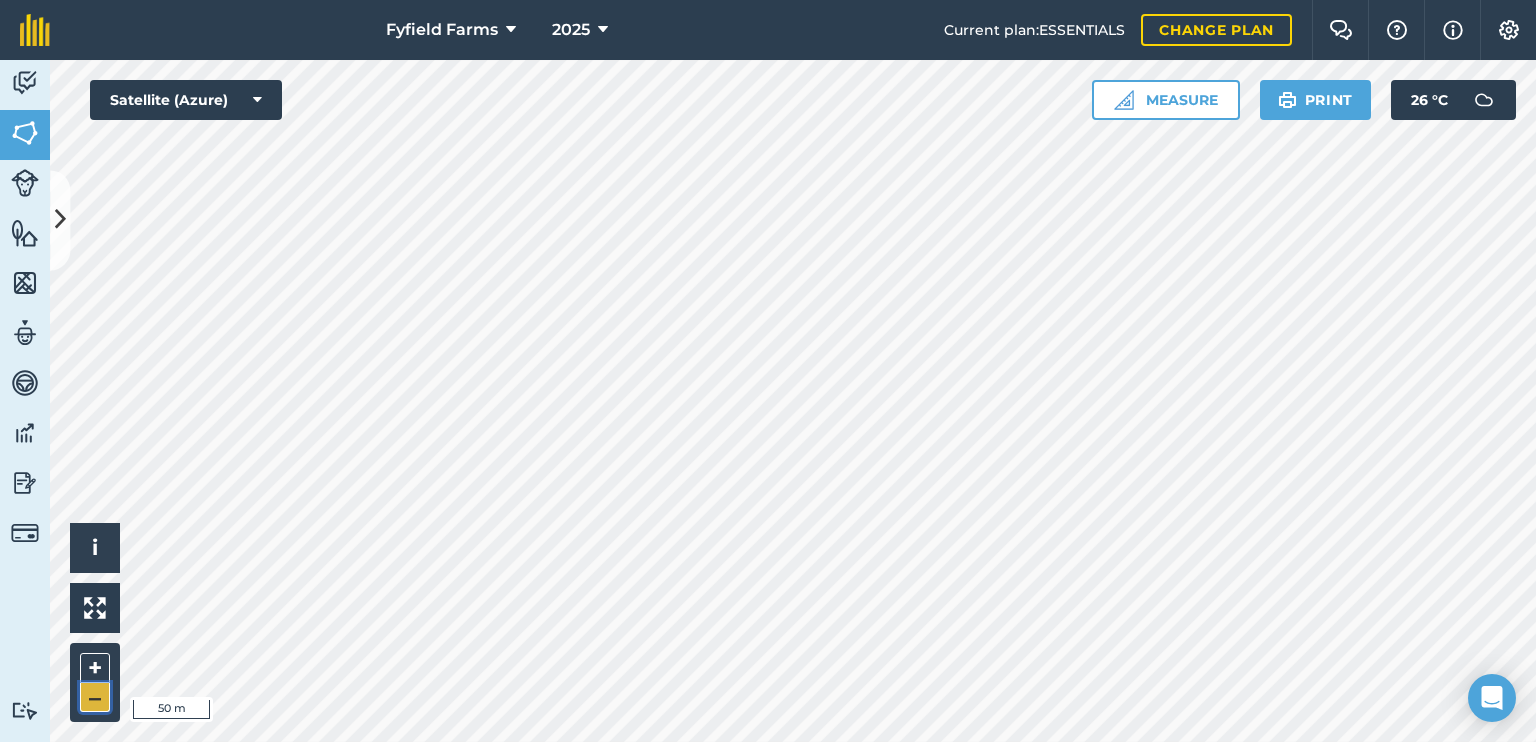 click on "–" at bounding box center (95, 697) 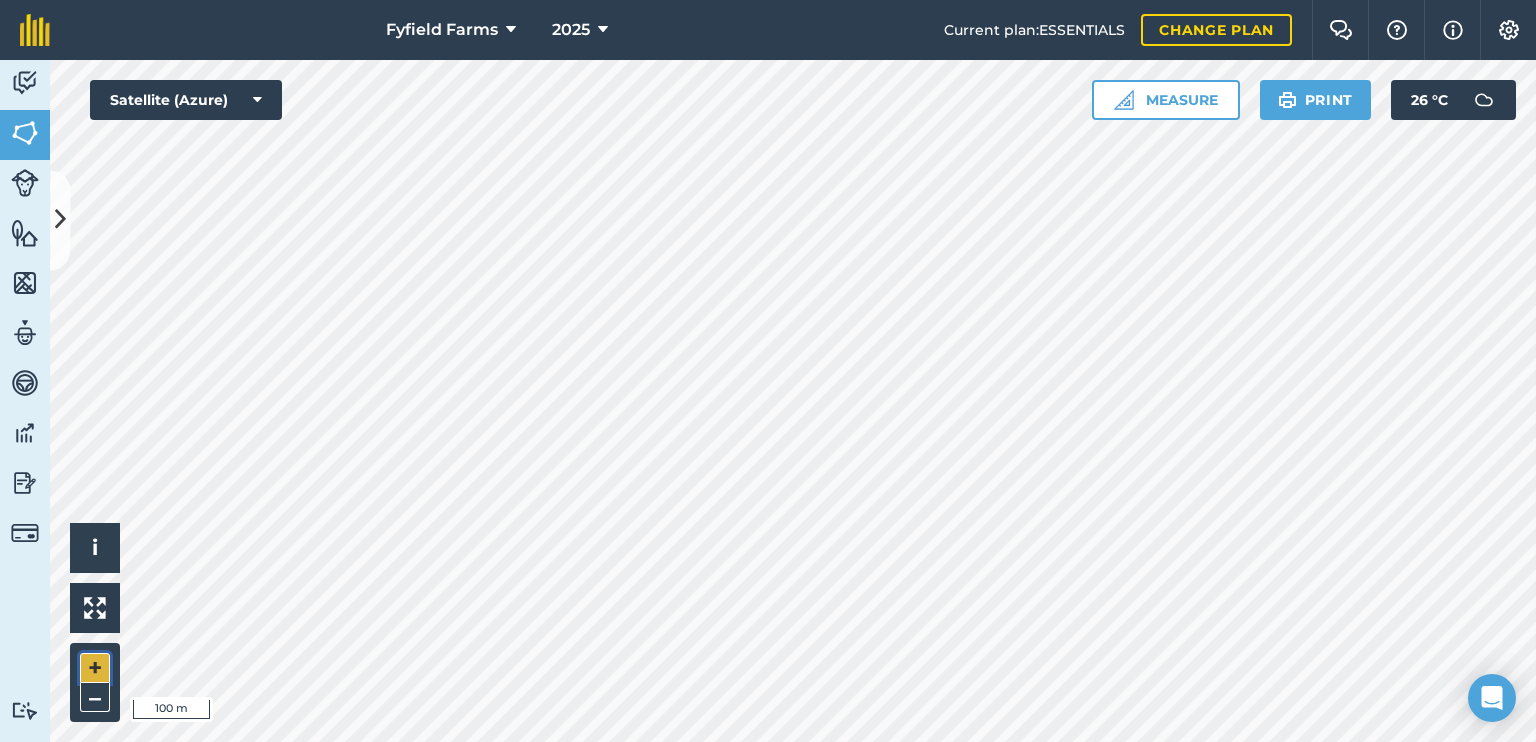 click on "+" at bounding box center (95, 668) 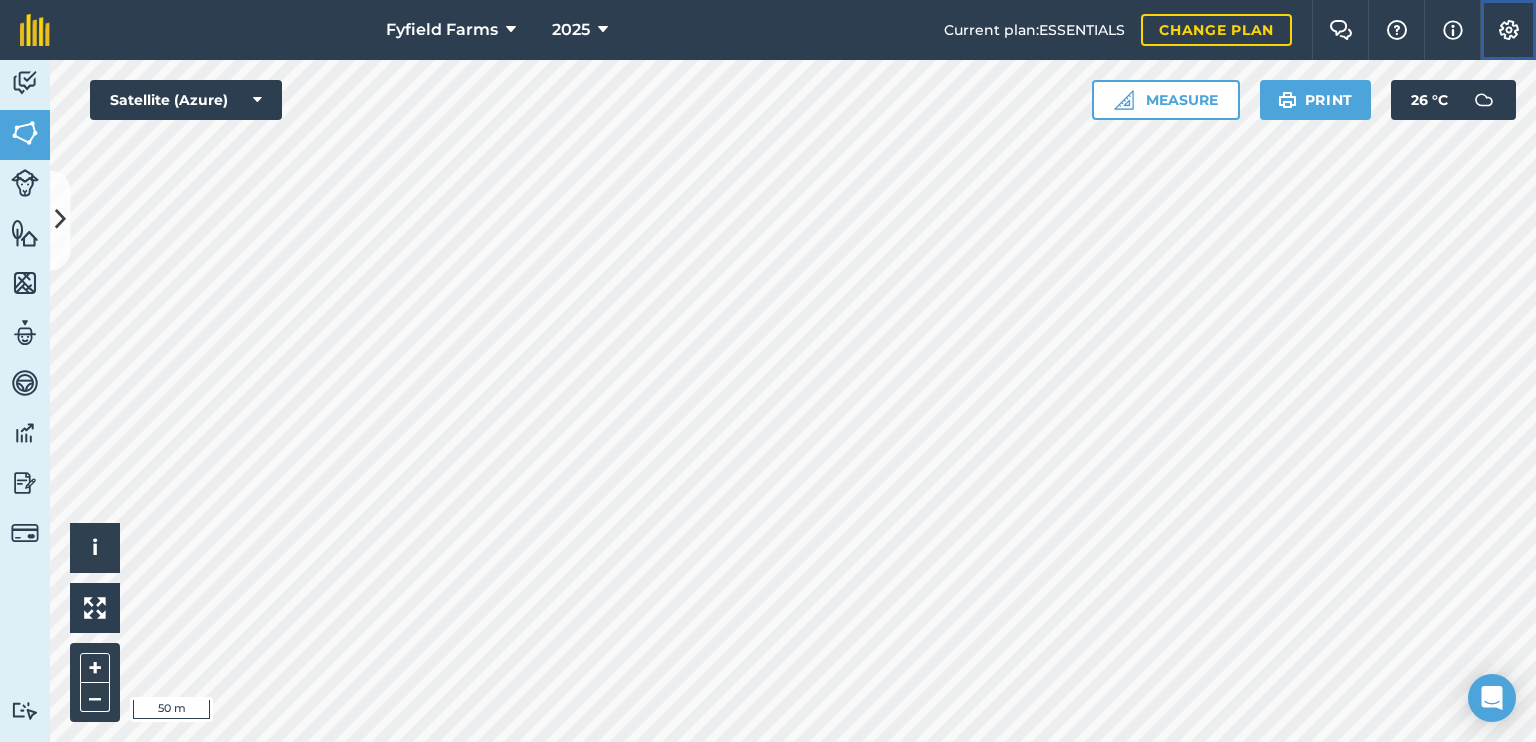 click at bounding box center [1509, 30] 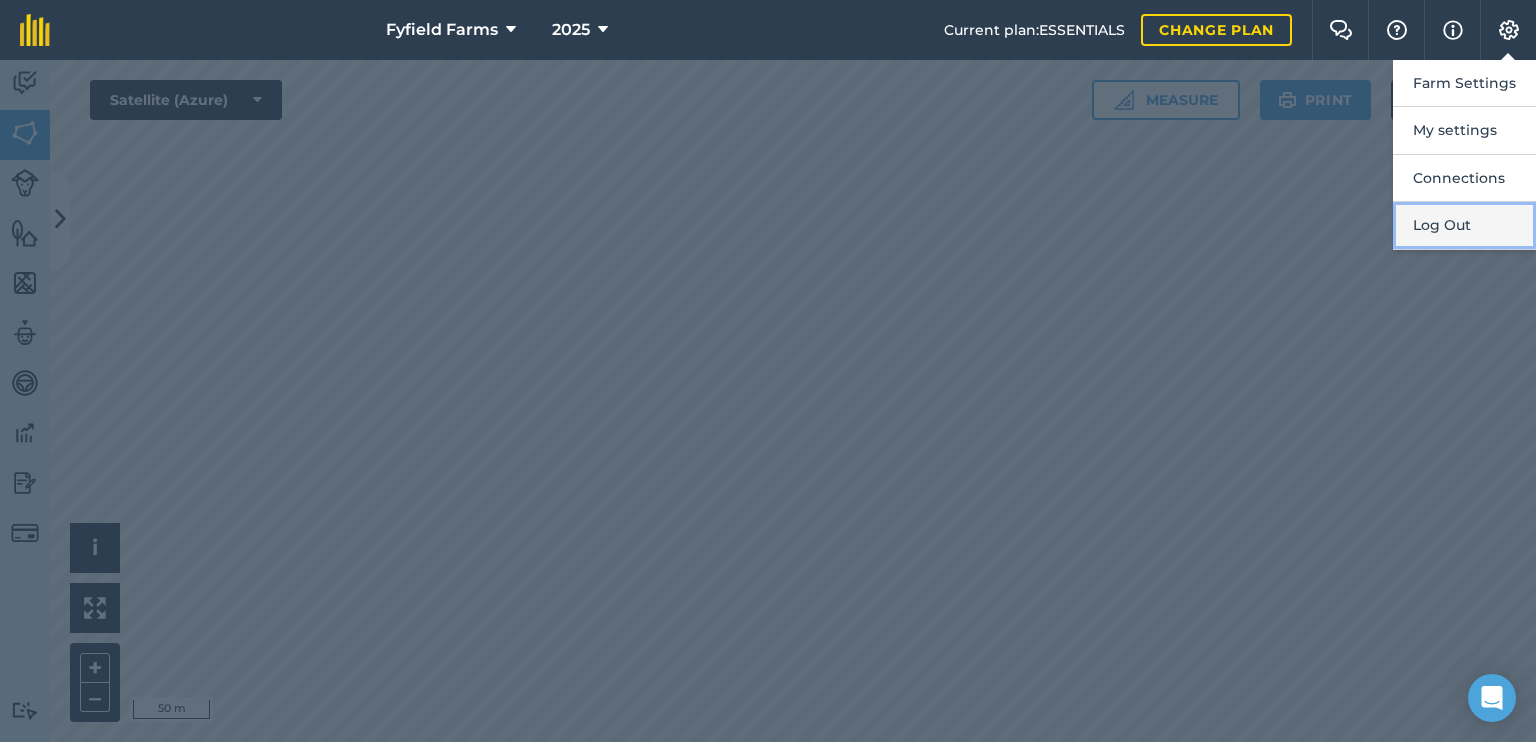 click on "Log Out" at bounding box center [1464, 225] 